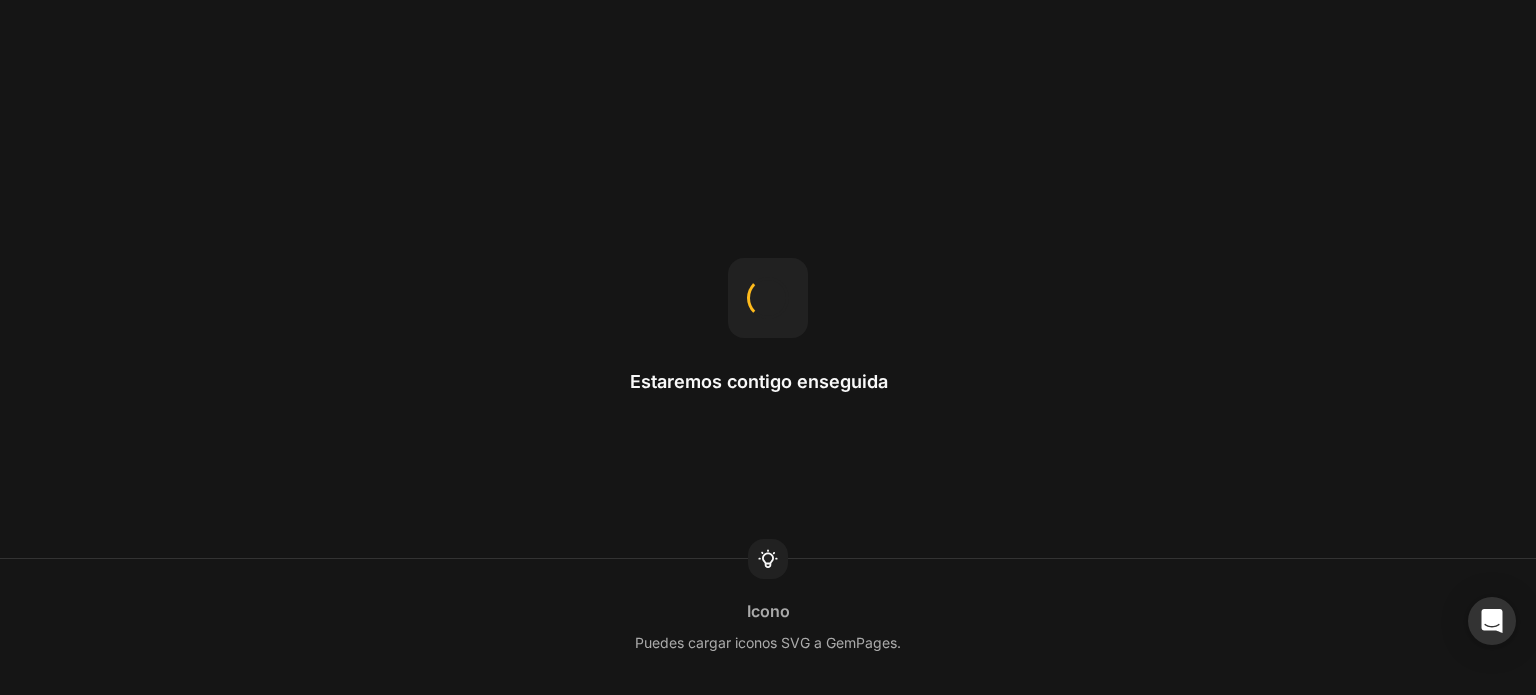 scroll, scrollTop: 0, scrollLeft: 0, axis: both 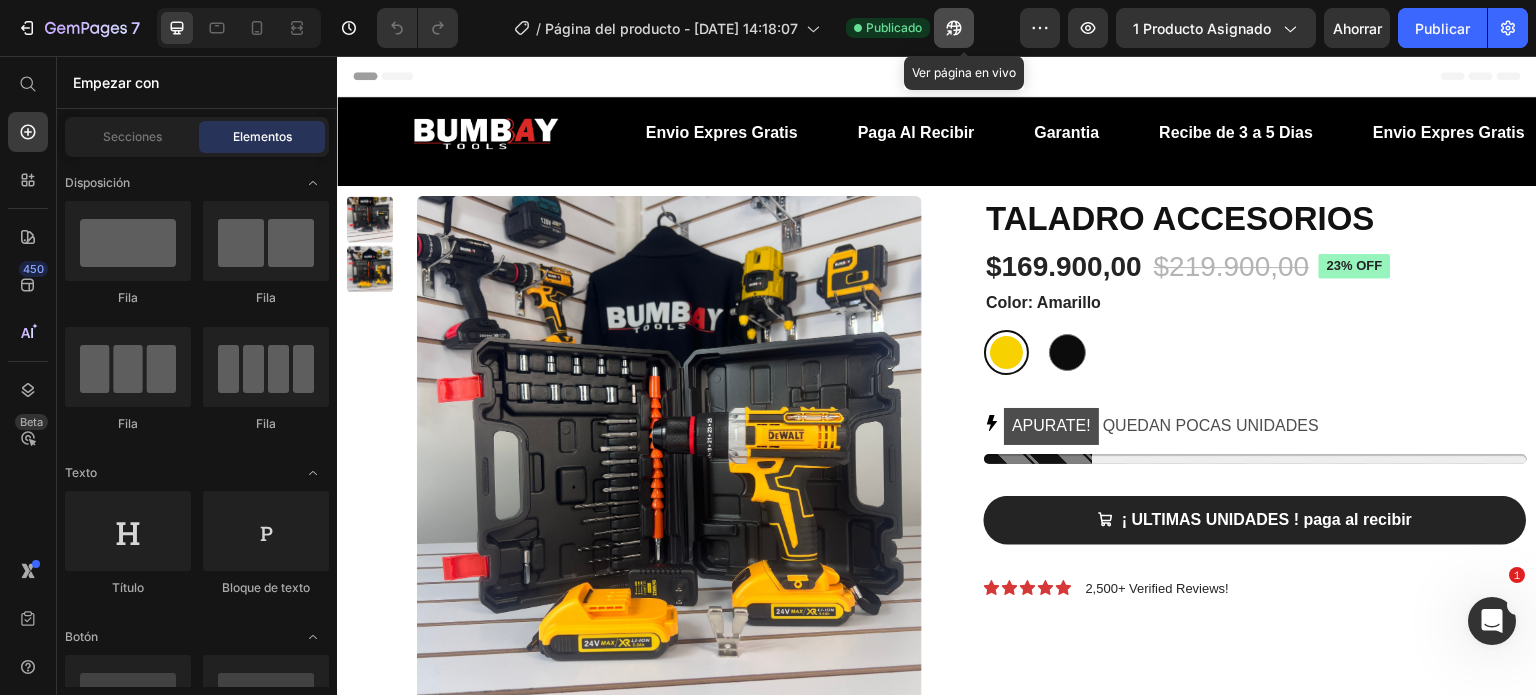 click 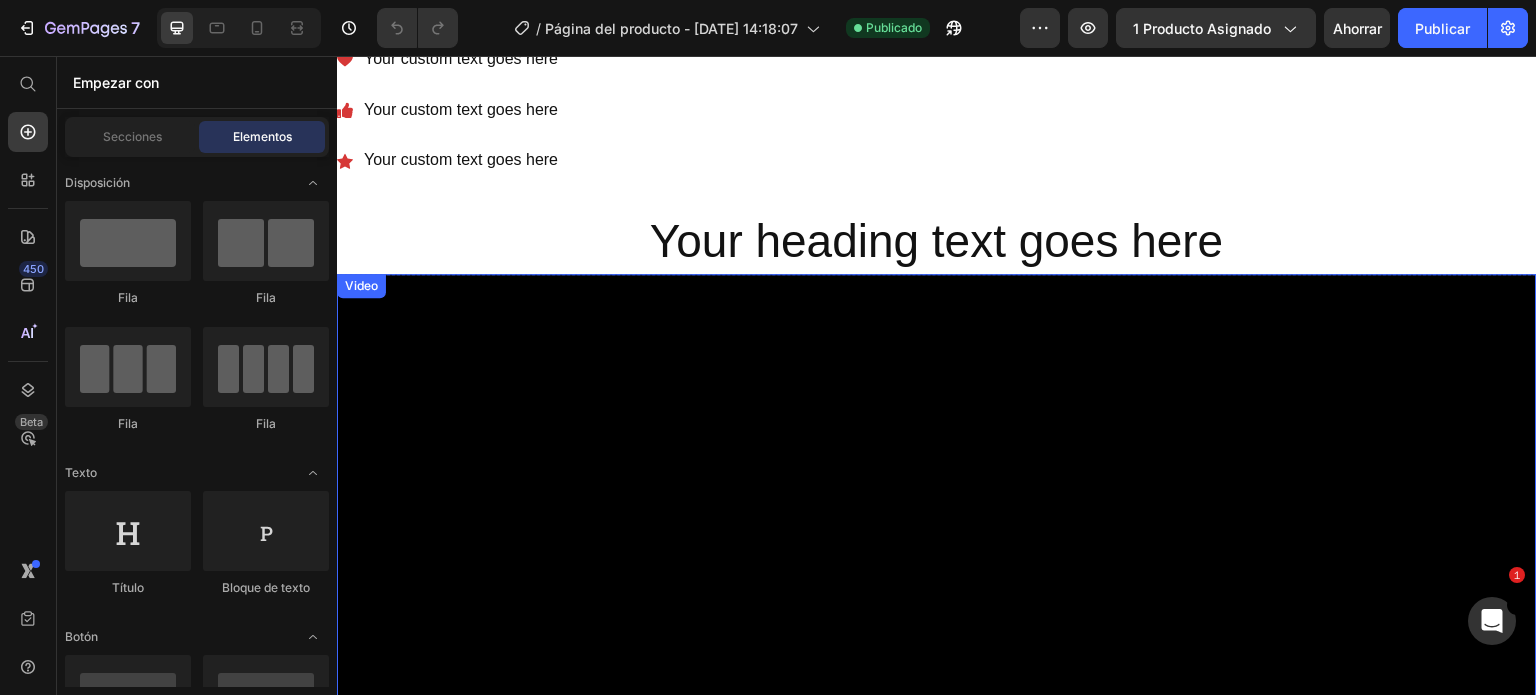 scroll, scrollTop: 800, scrollLeft: 0, axis: vertical 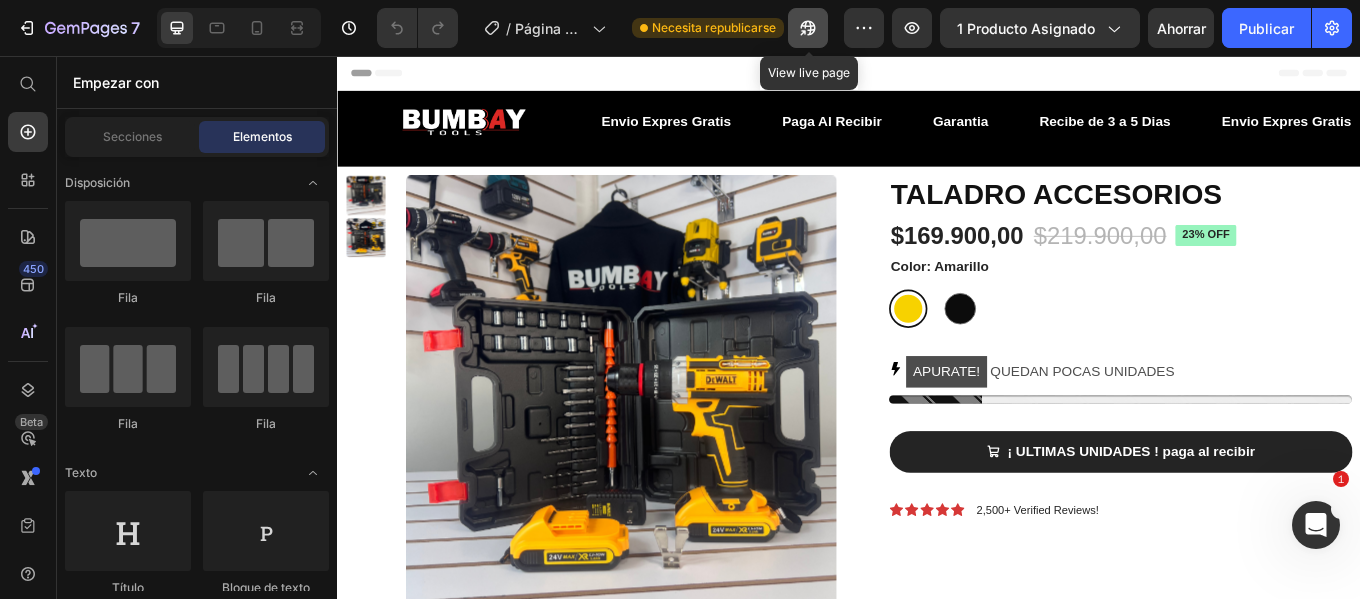 click 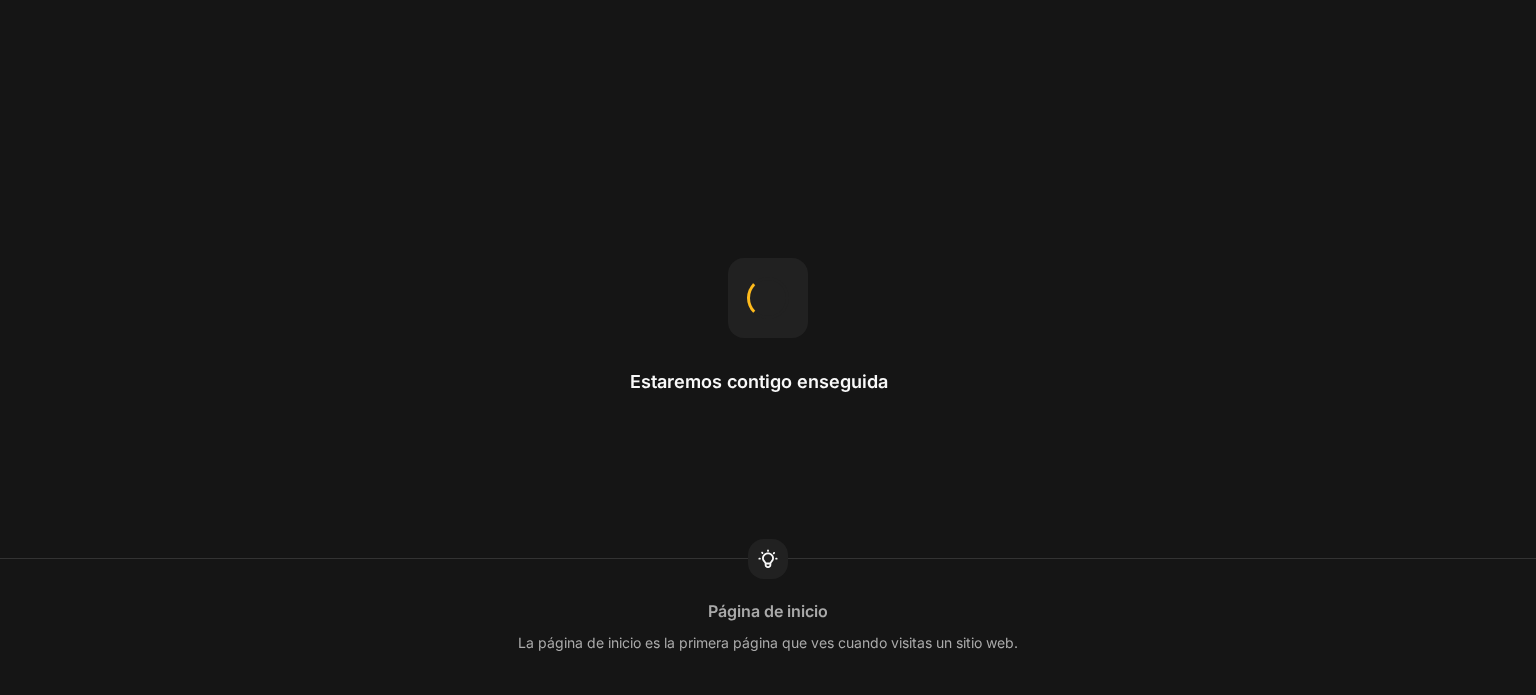 scroll, scrollTop: 0, scrollLeft: 0, axis: both 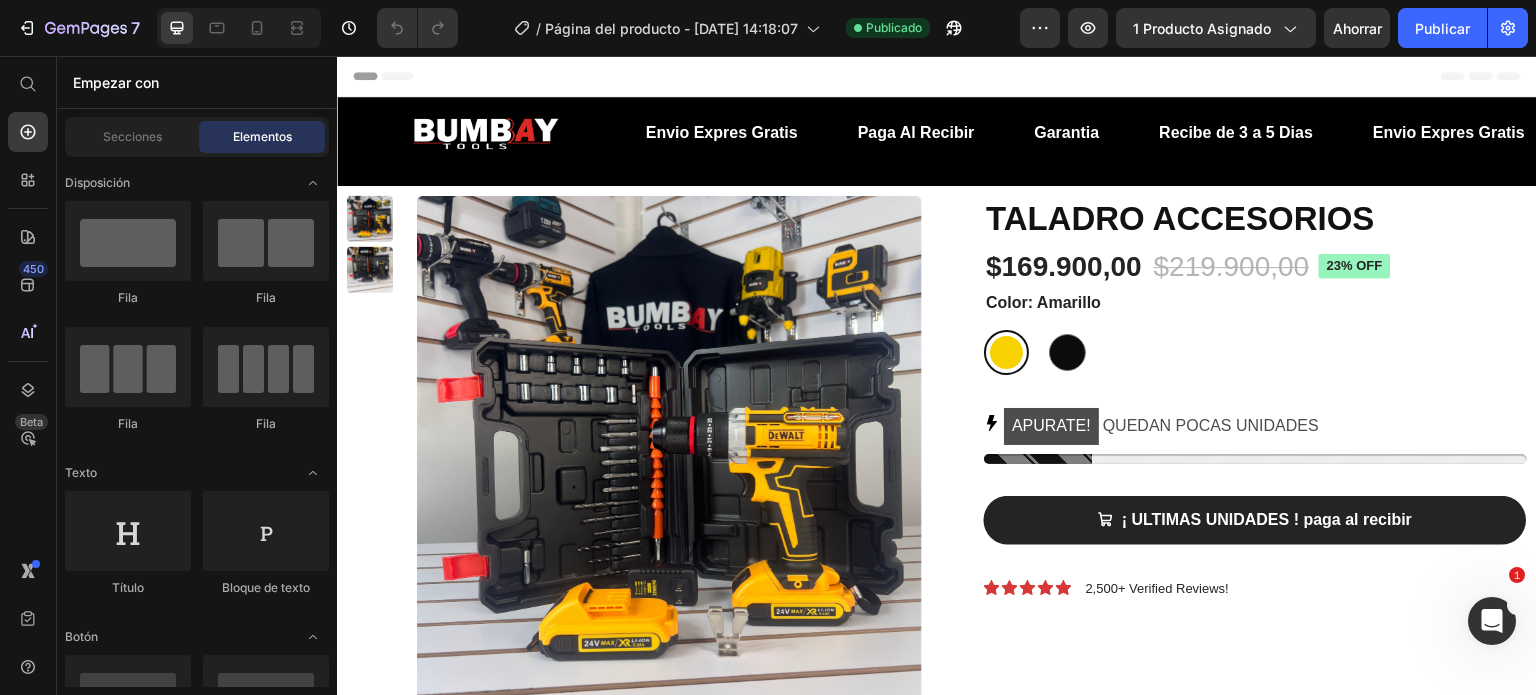 click at bounding box center (1492, 621) 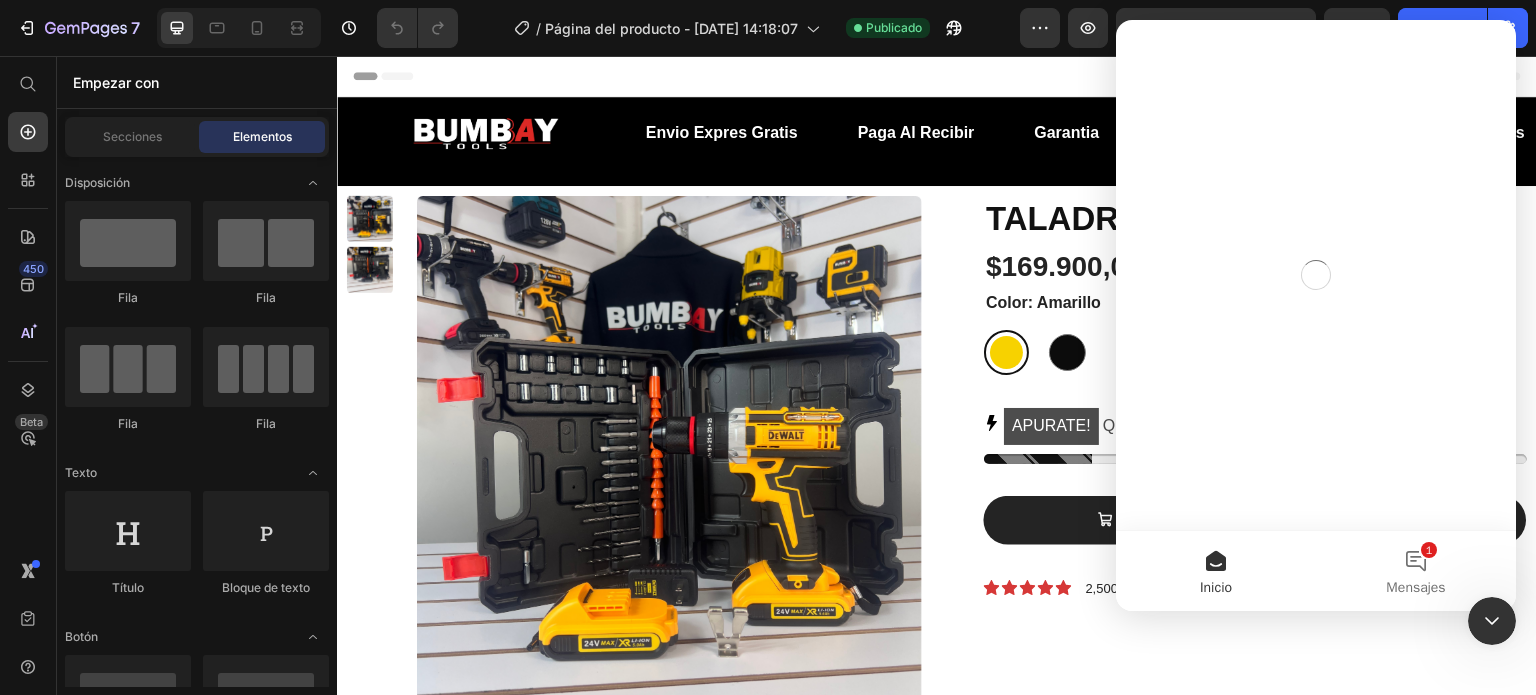 scroll, scrollTop: 0, scrollLeft: 0, axis: both 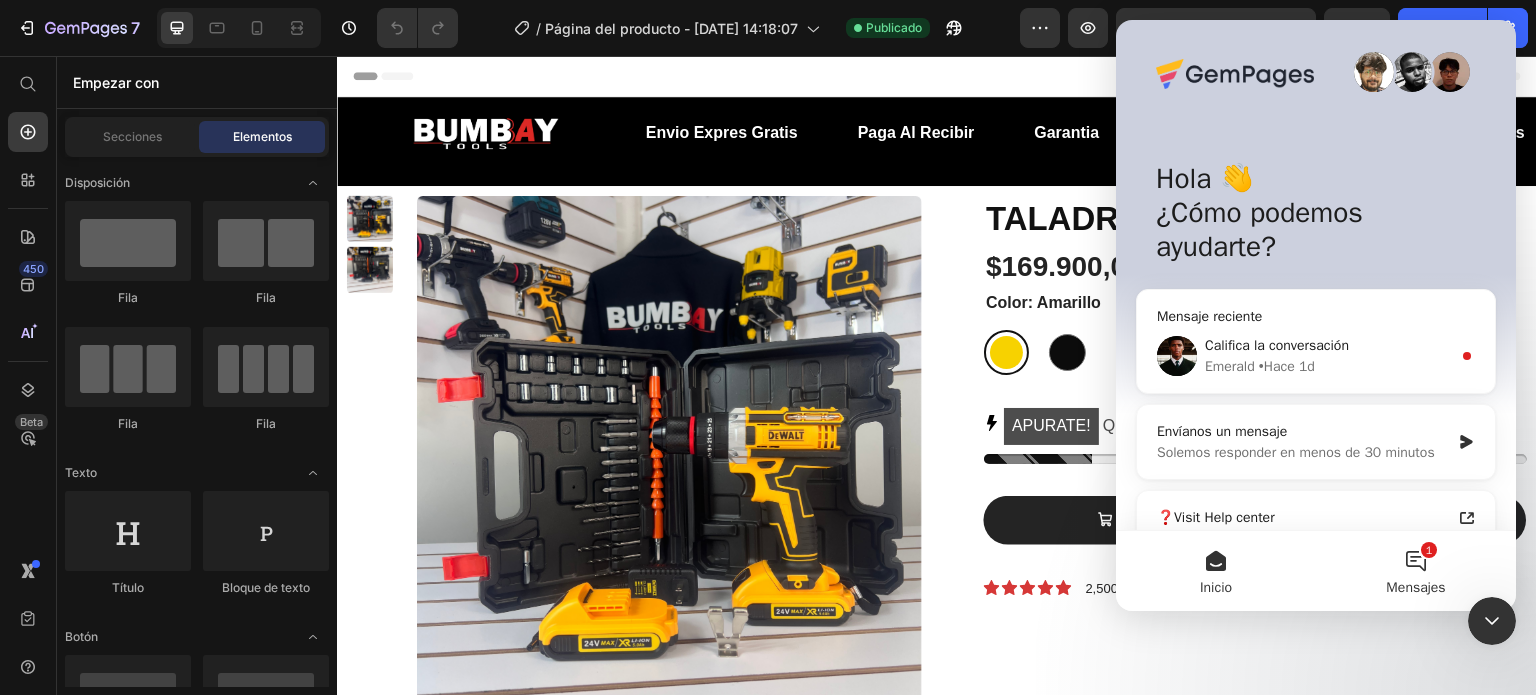 click on "Mensajes" at bounding box center [1415, 587] 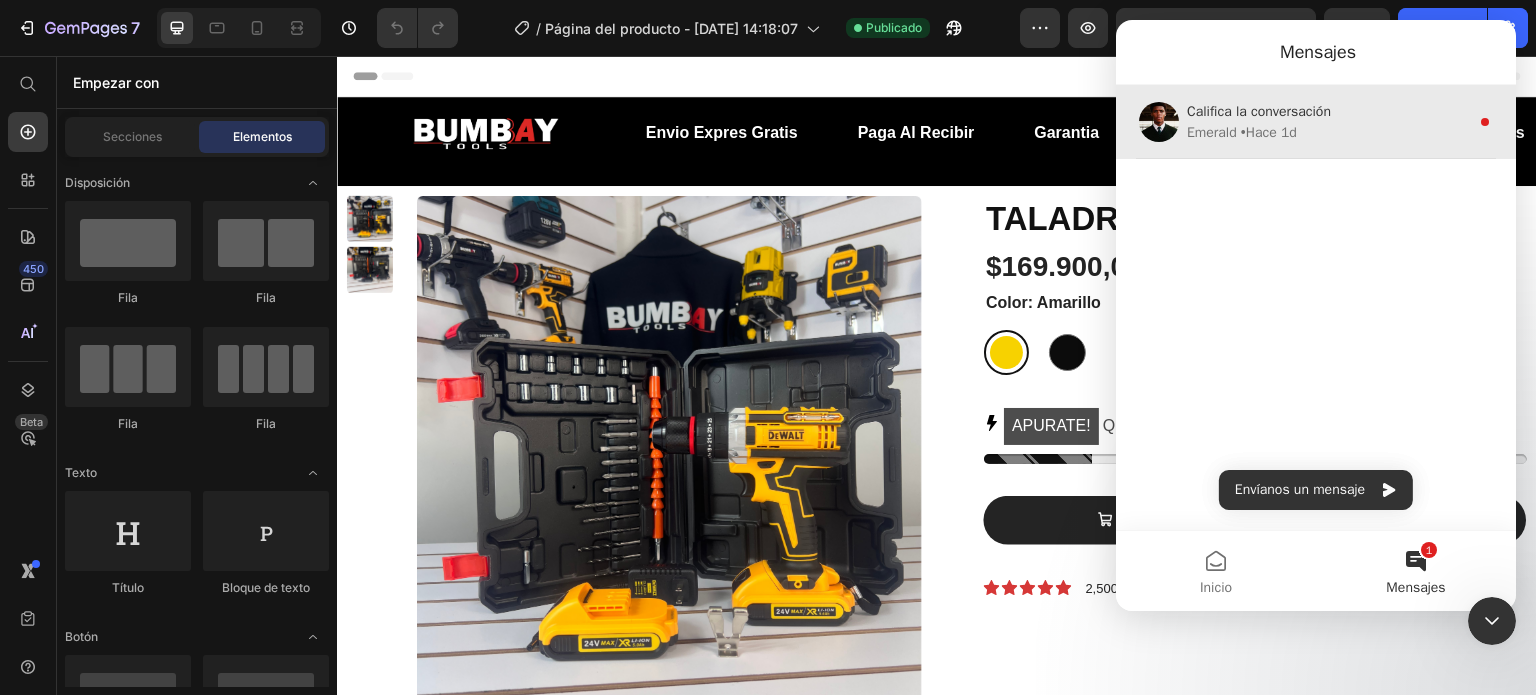 click on "Emerald •  Hace 1d" at bounding box center [1328, 132] 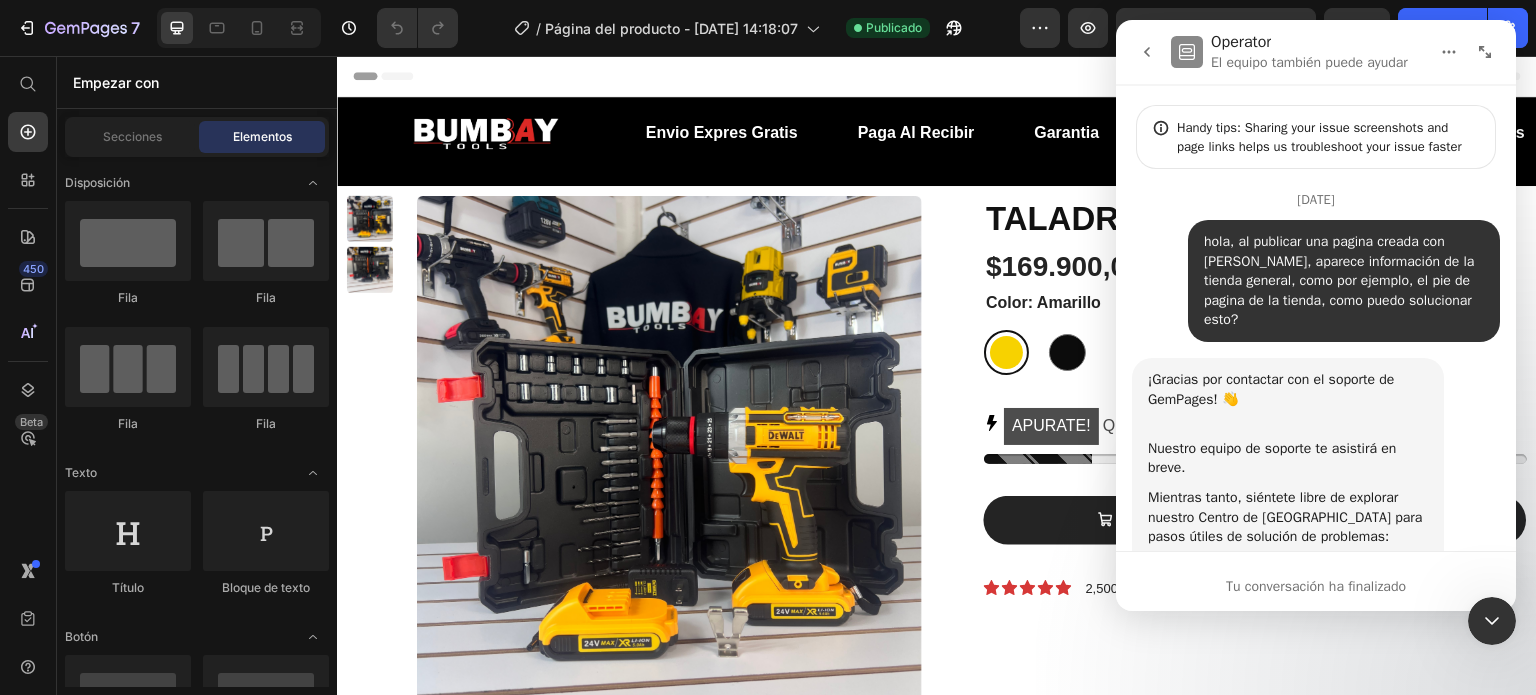 scroll, scrollTop: 3, scrollLeft: 0, axis: vertical 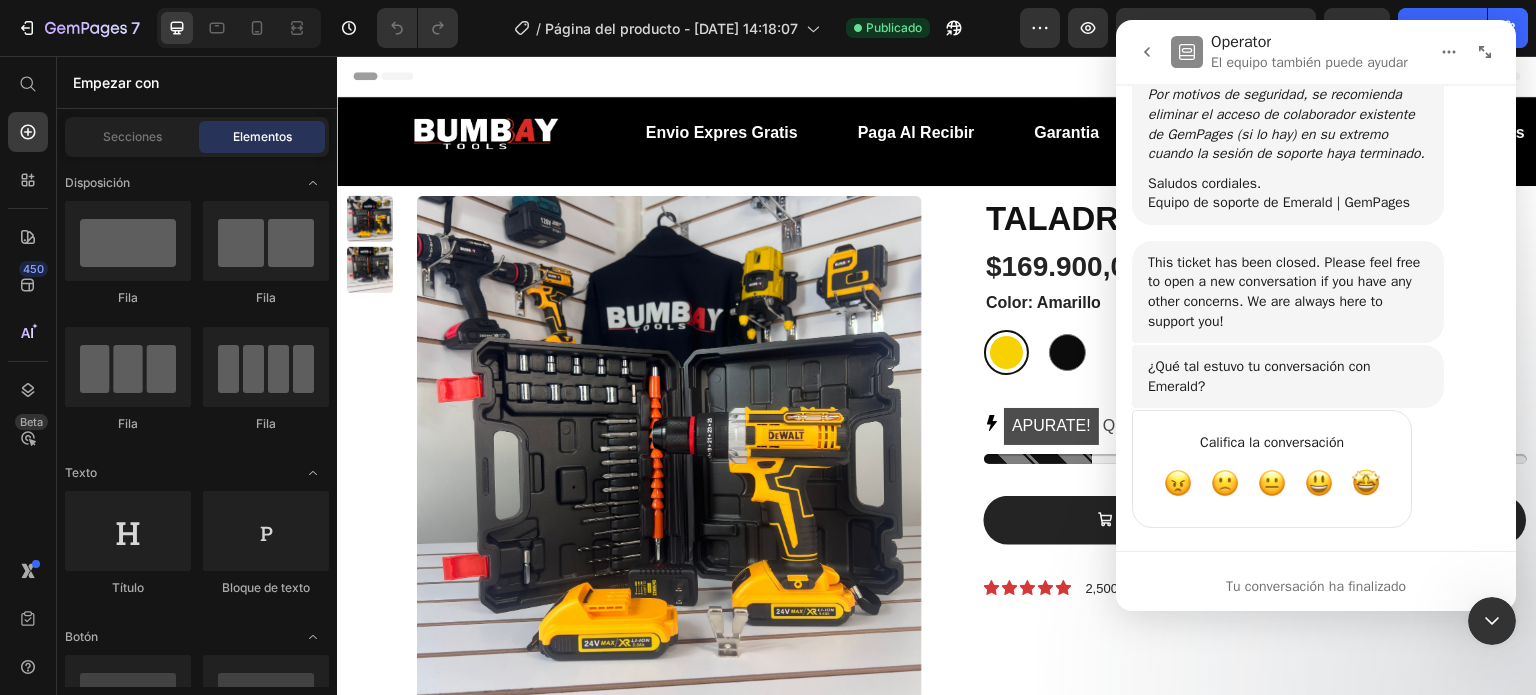 click 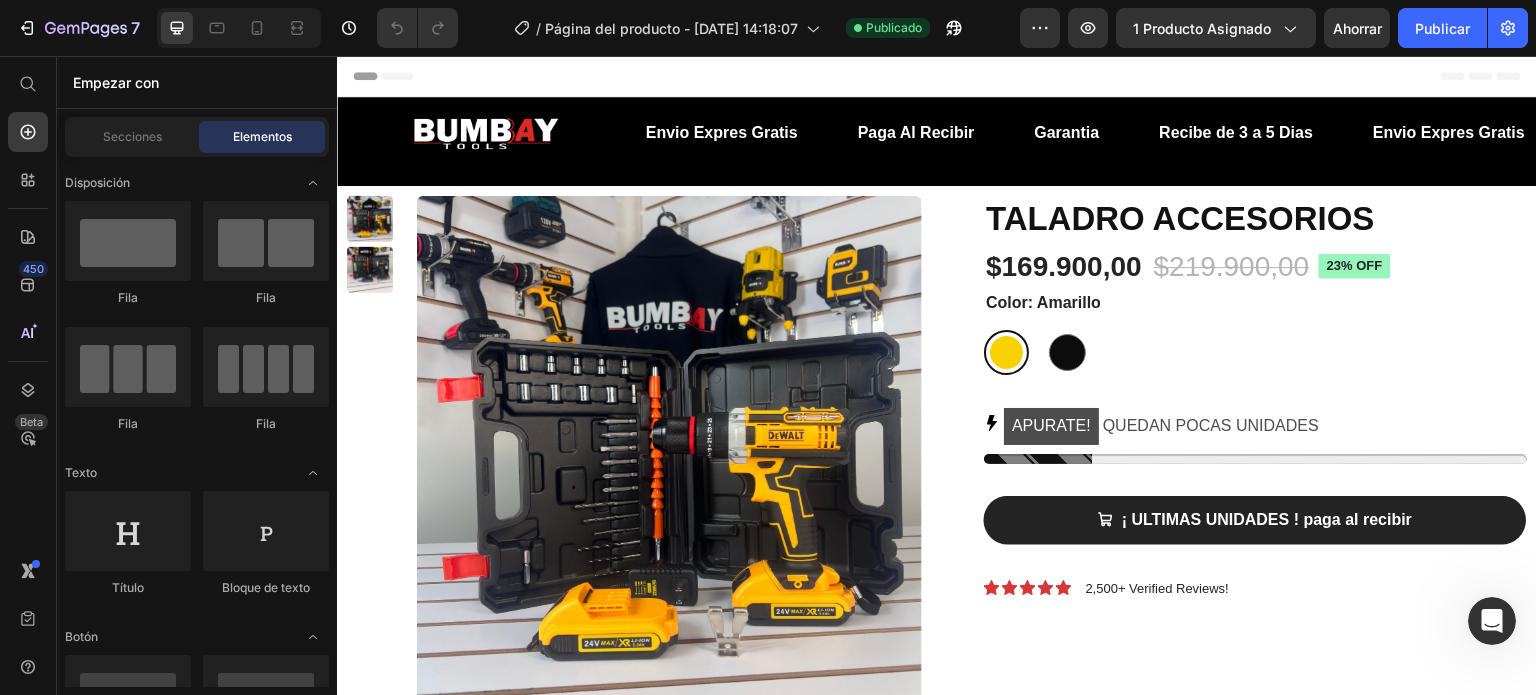 scroll, scrollTop: 0, scrollLeft: 0, axis: both 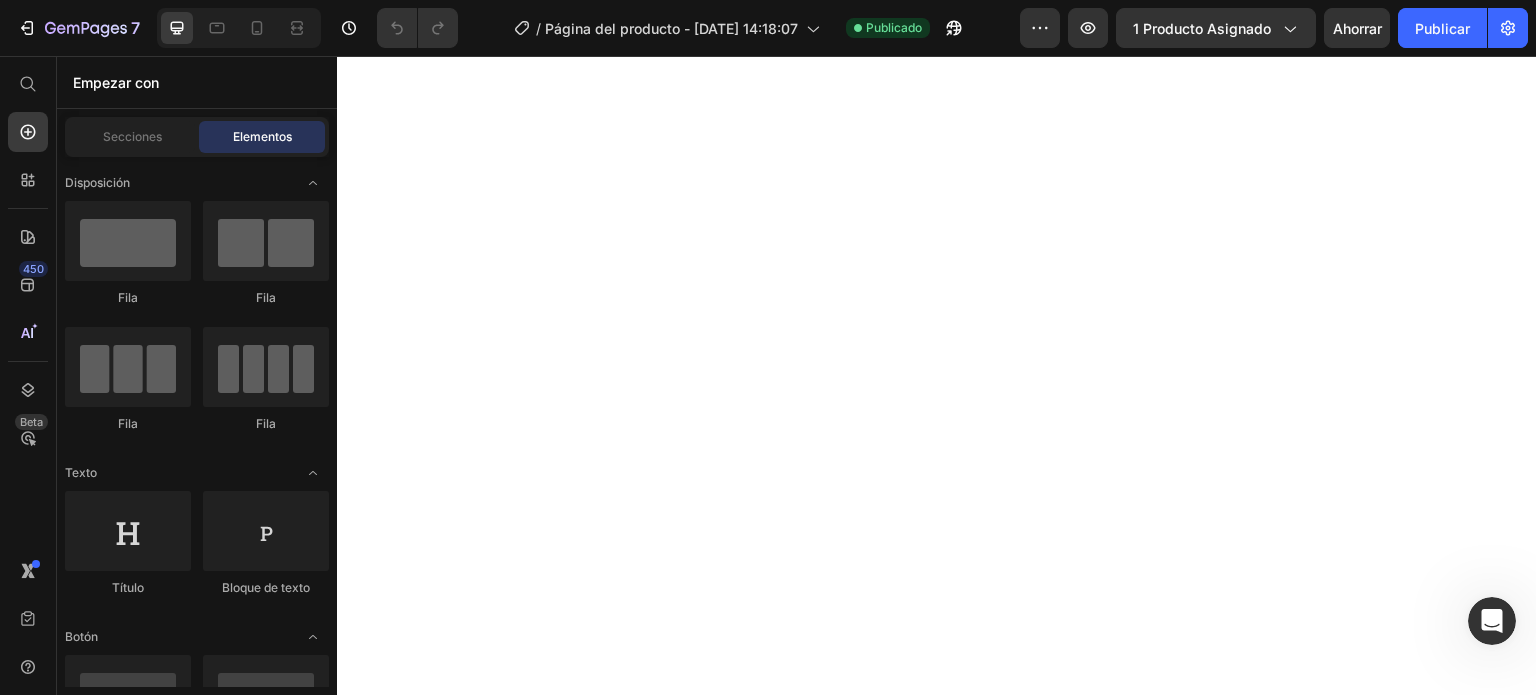 click on "Que incluye" at bounding box center (520, -714) 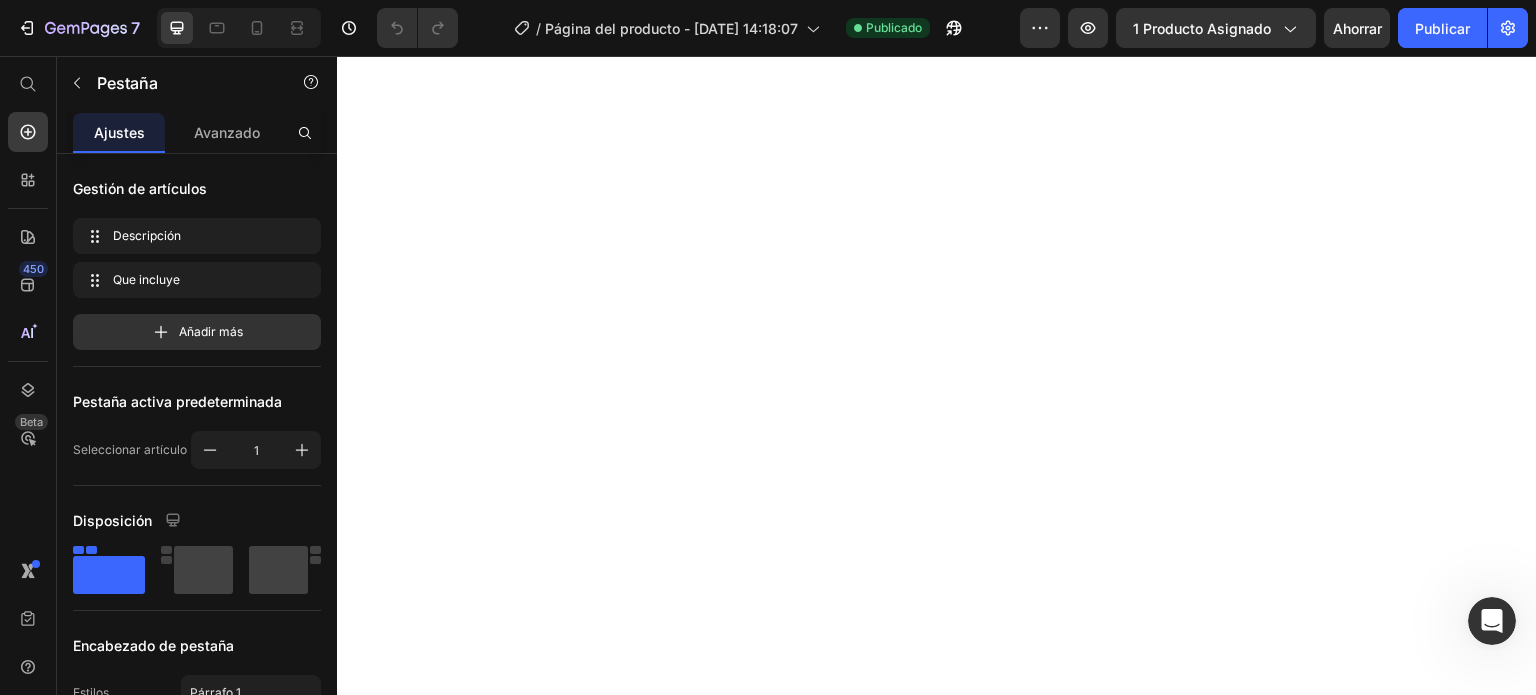 click on "Descripcion" at bounding box center (398, -714) 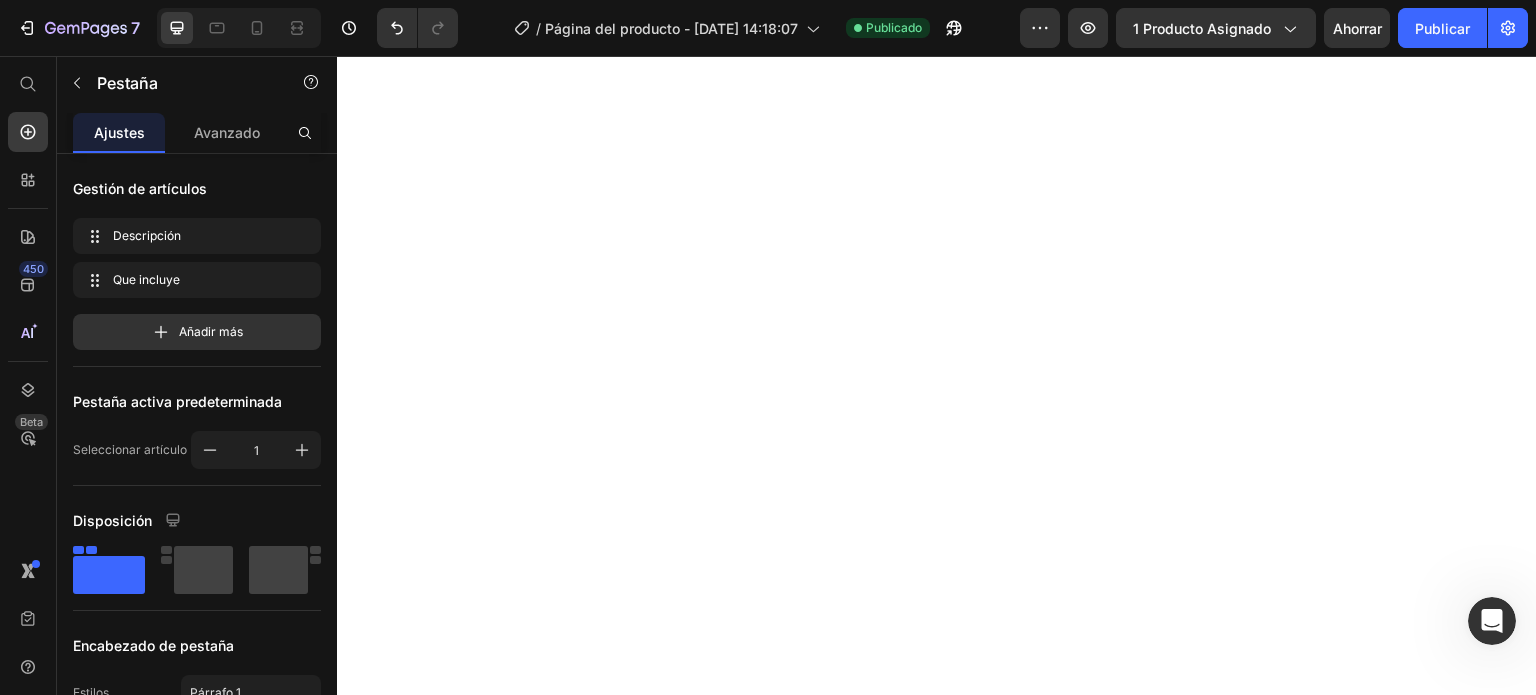 click on "Que incluye" at bounding box center (520, -714) 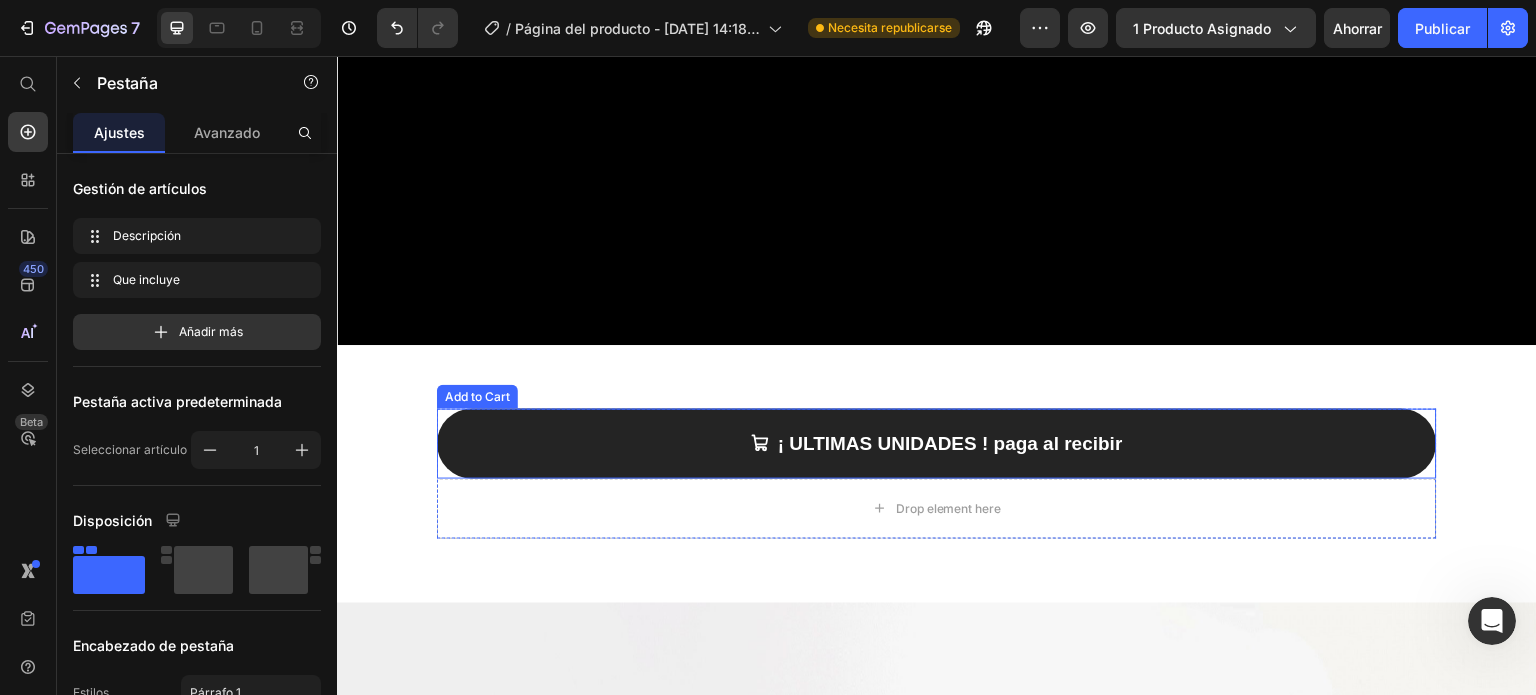 scroll, scrollTop: 1300, scrollLeft: 0, axis: vertical 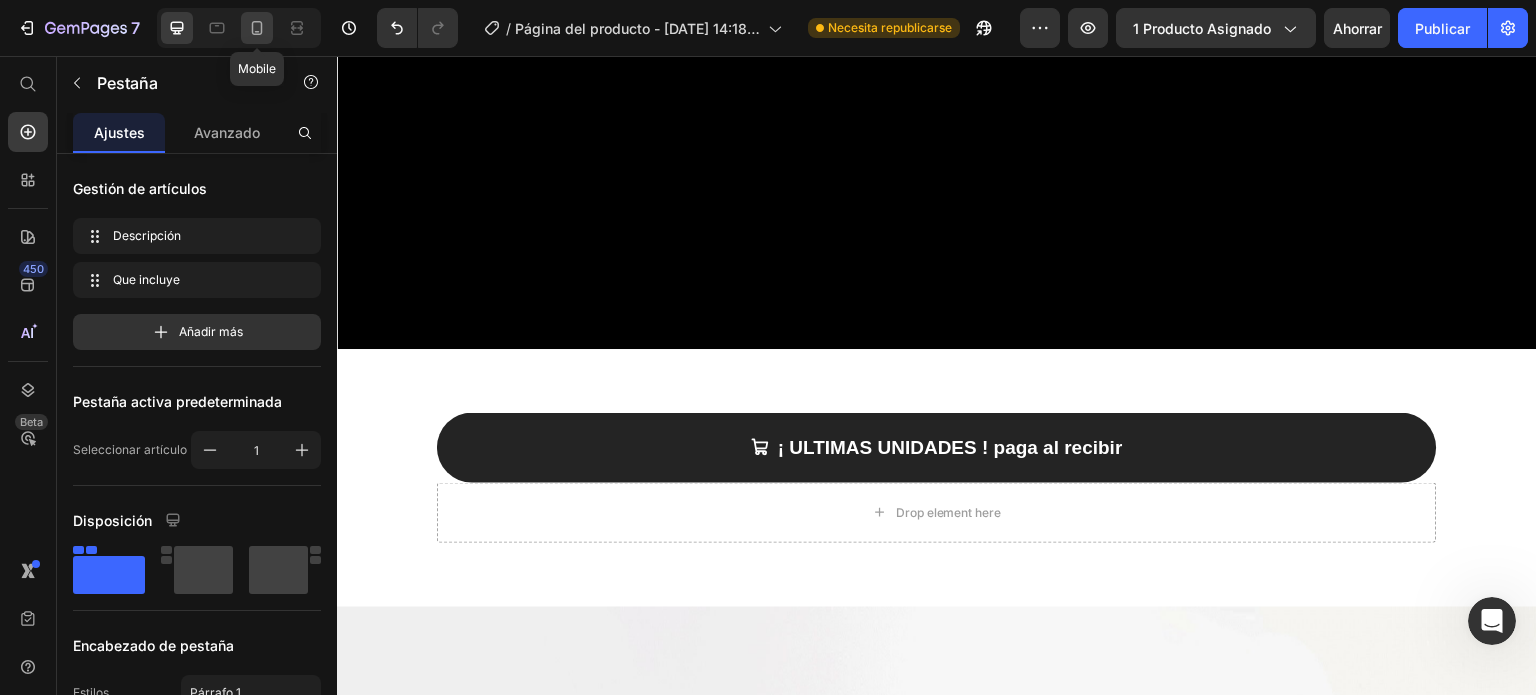 click 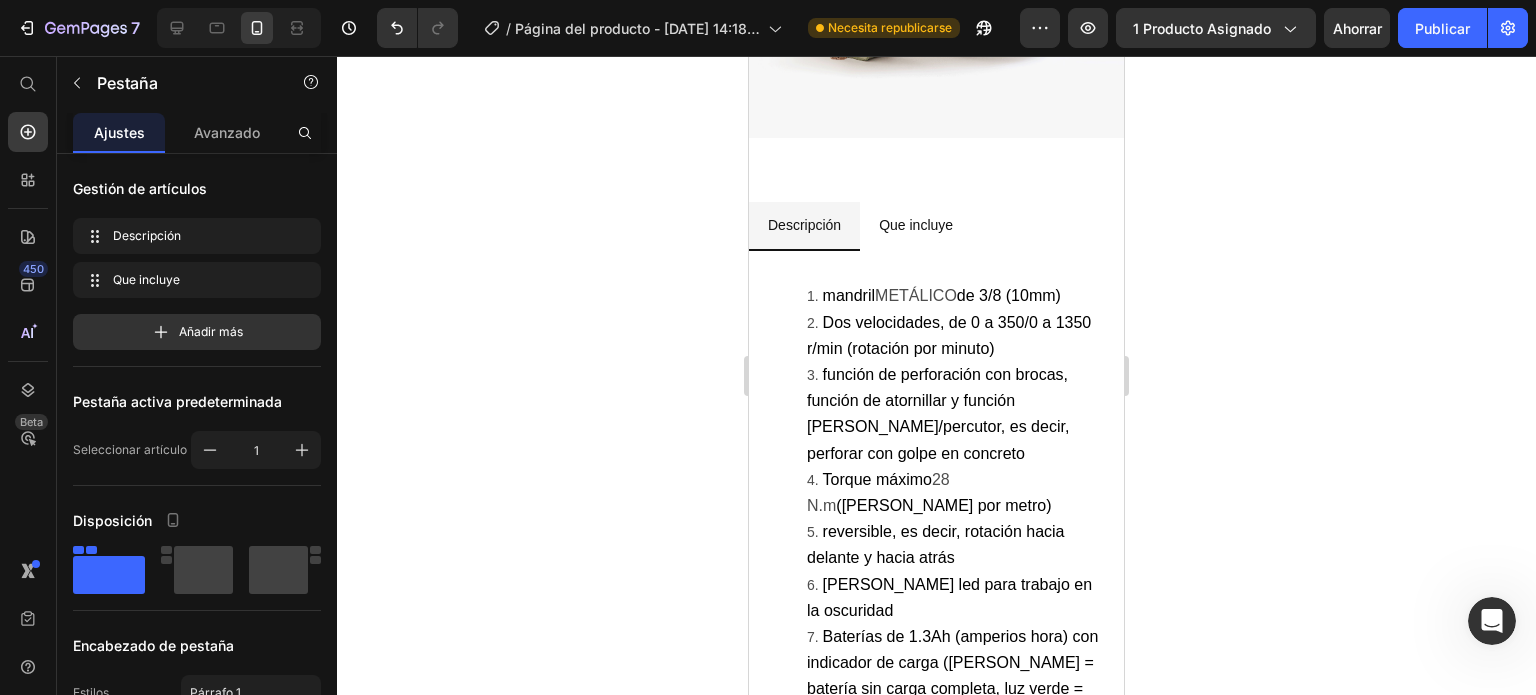 scroll, scrollTop: 1647, scrollLeft: 0, axis: vertical 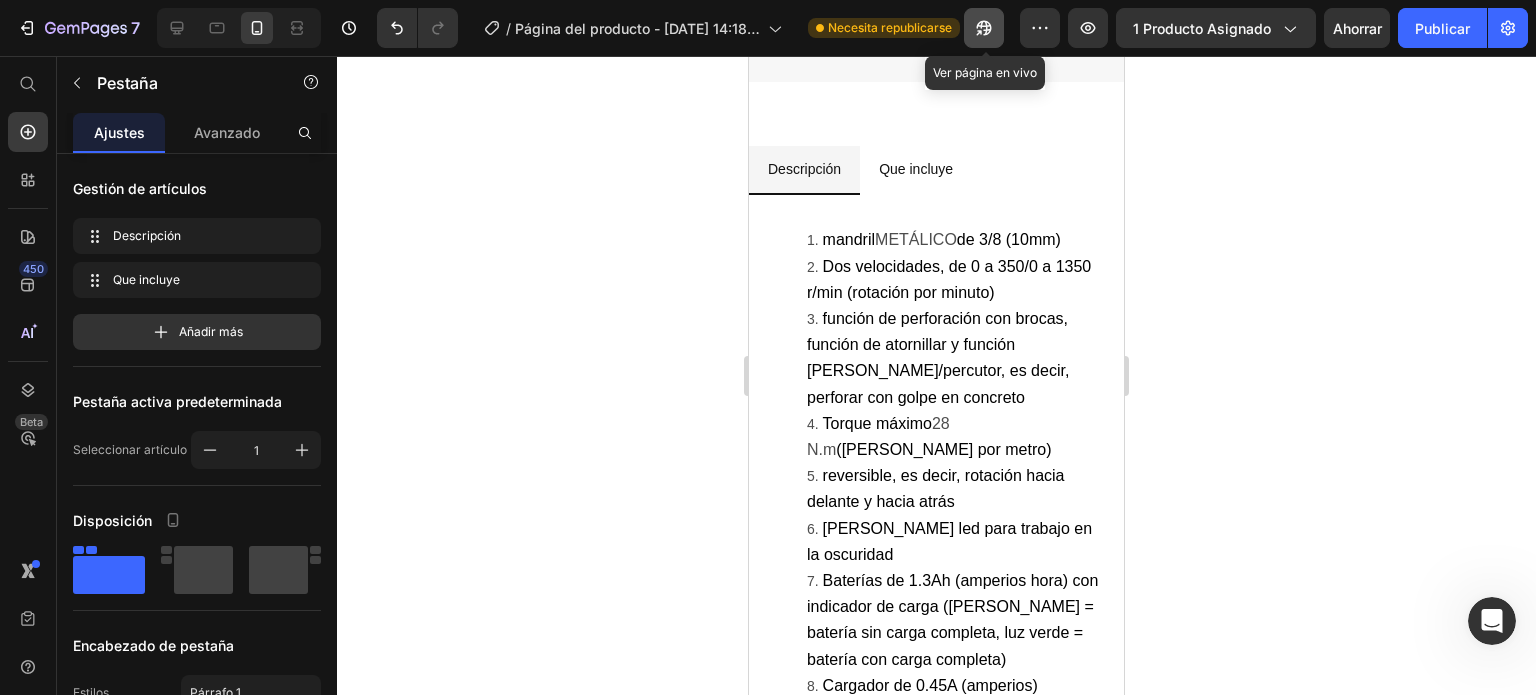click 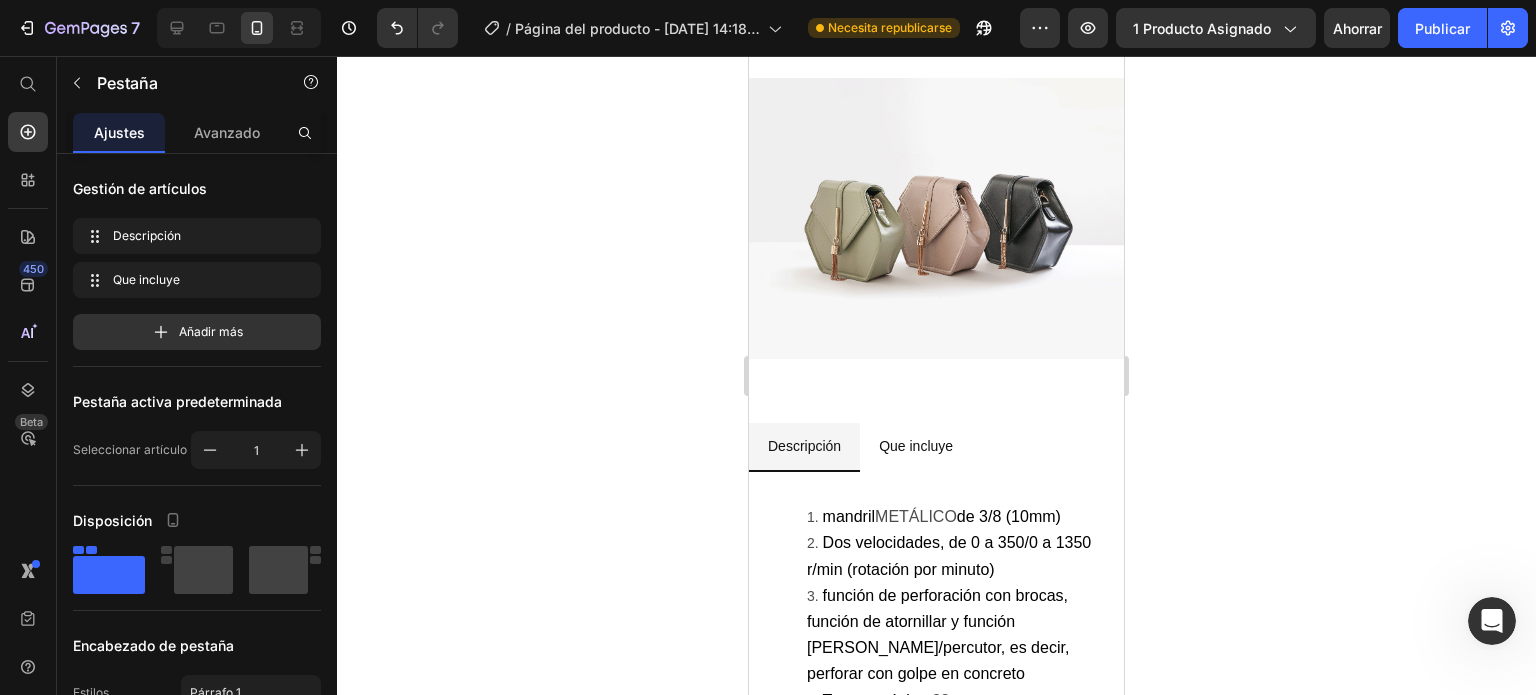 scroll, scrollTop: 1700, scrollLeft: 0, axis: vertical 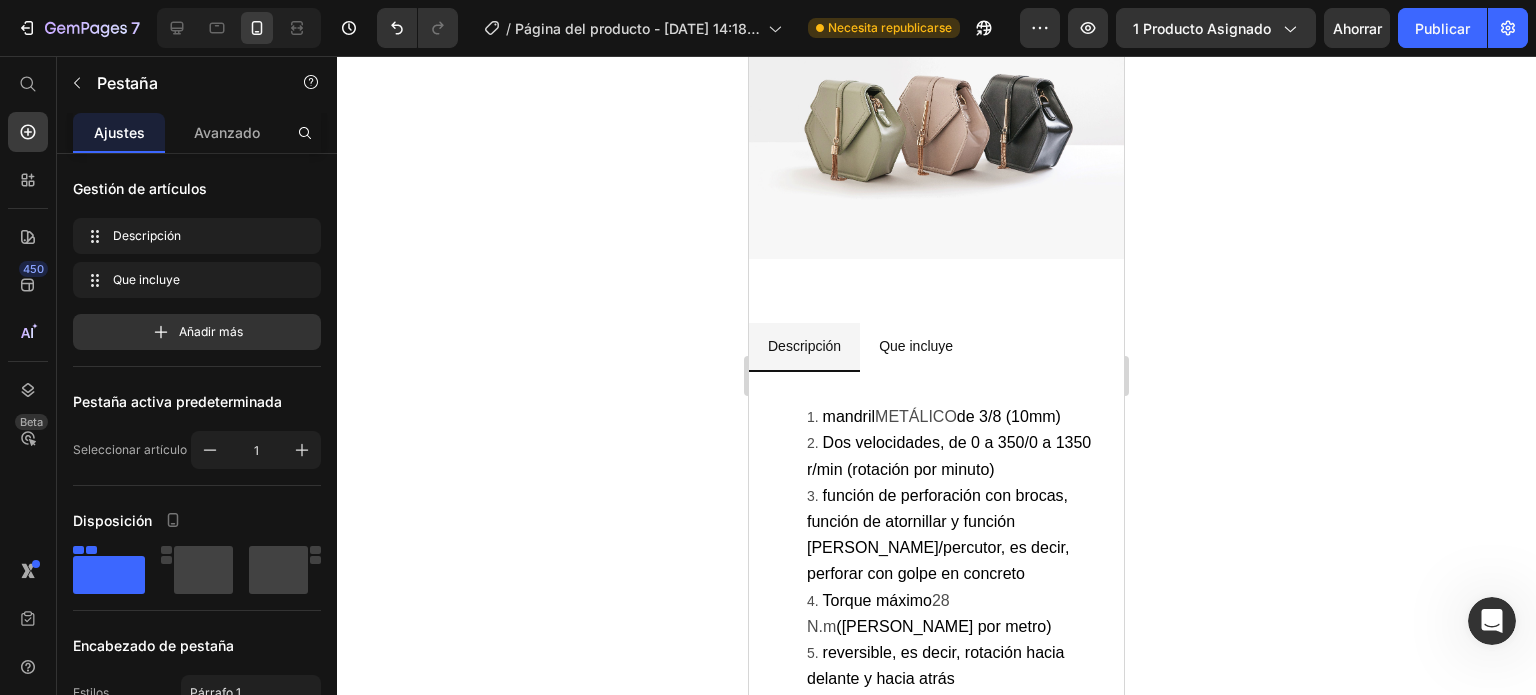 click on "Que incluye" at bounding box center [916, 346] 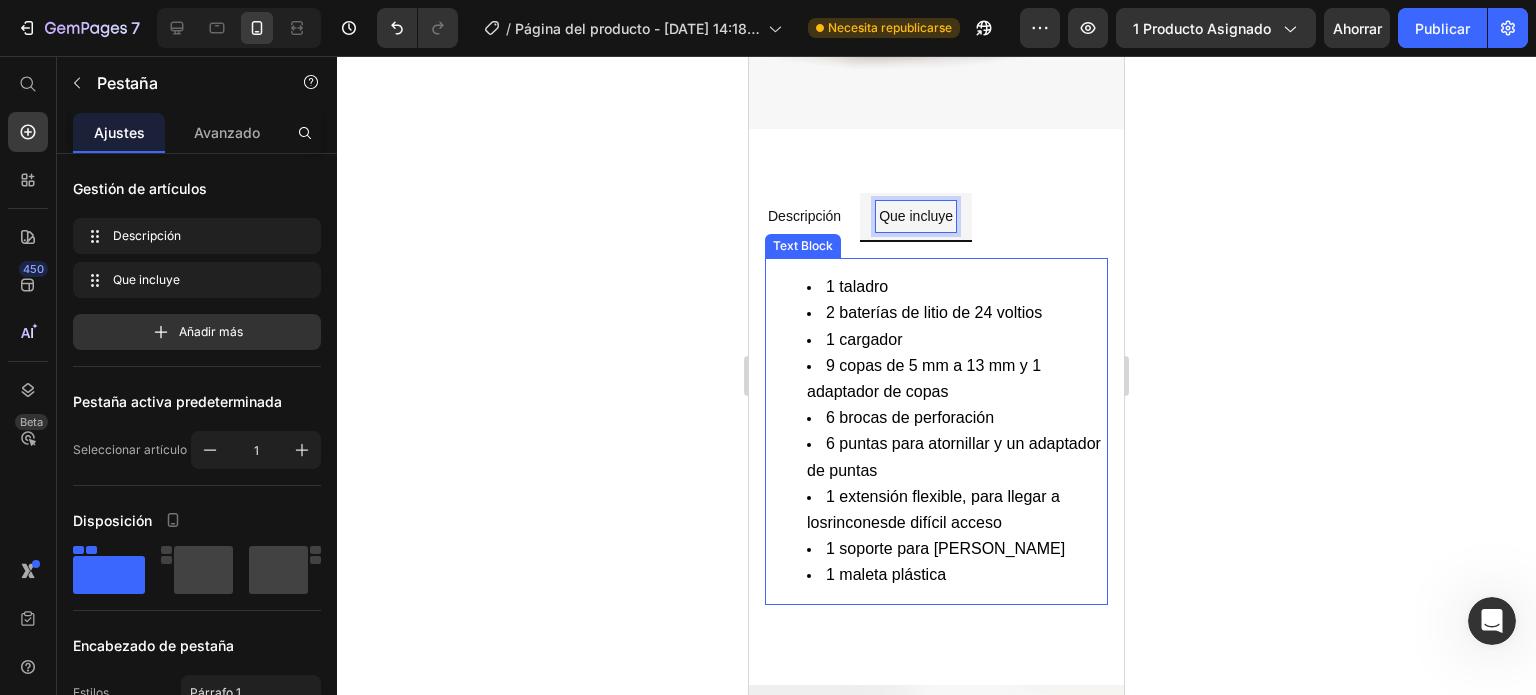 scroll, scrollTop: 1700, scrollLeft: 0, axis: vertical 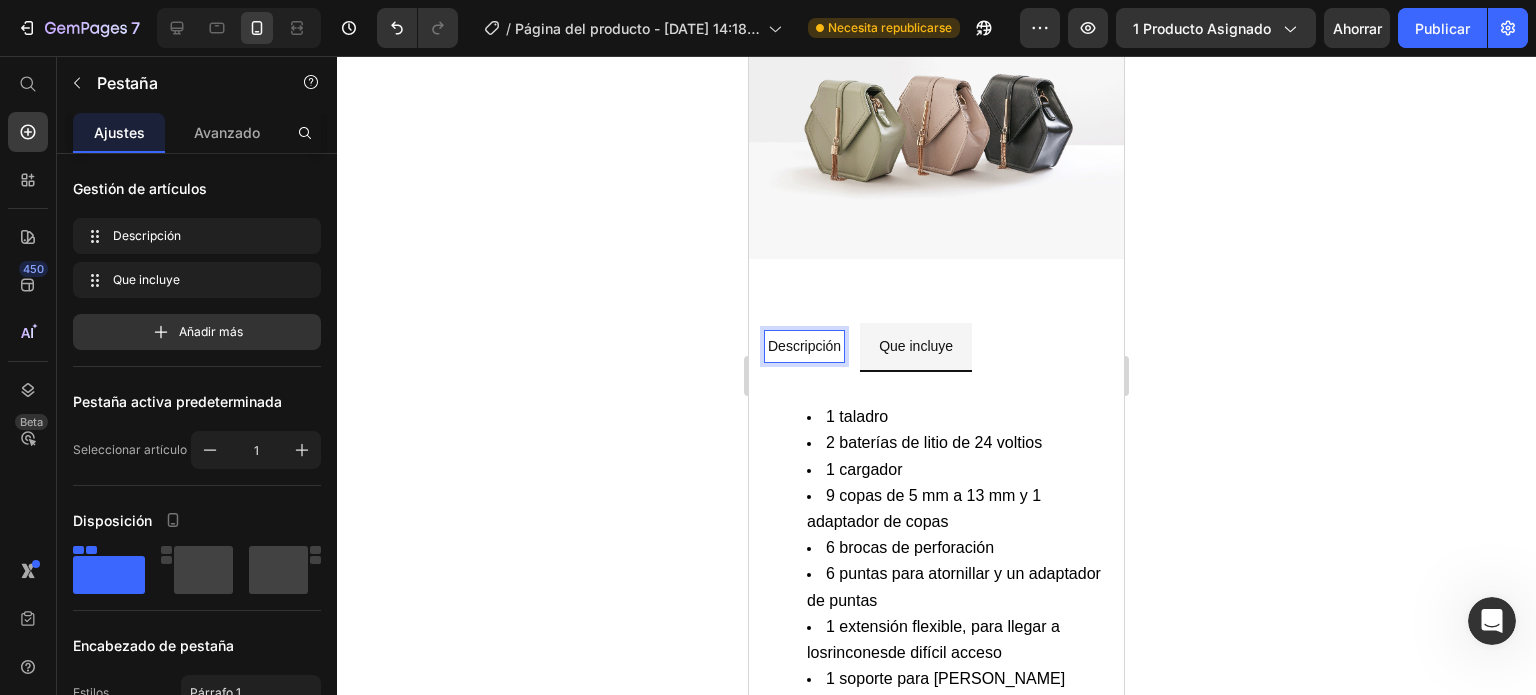 click on "Descripción" at bounding box center [804, 346] 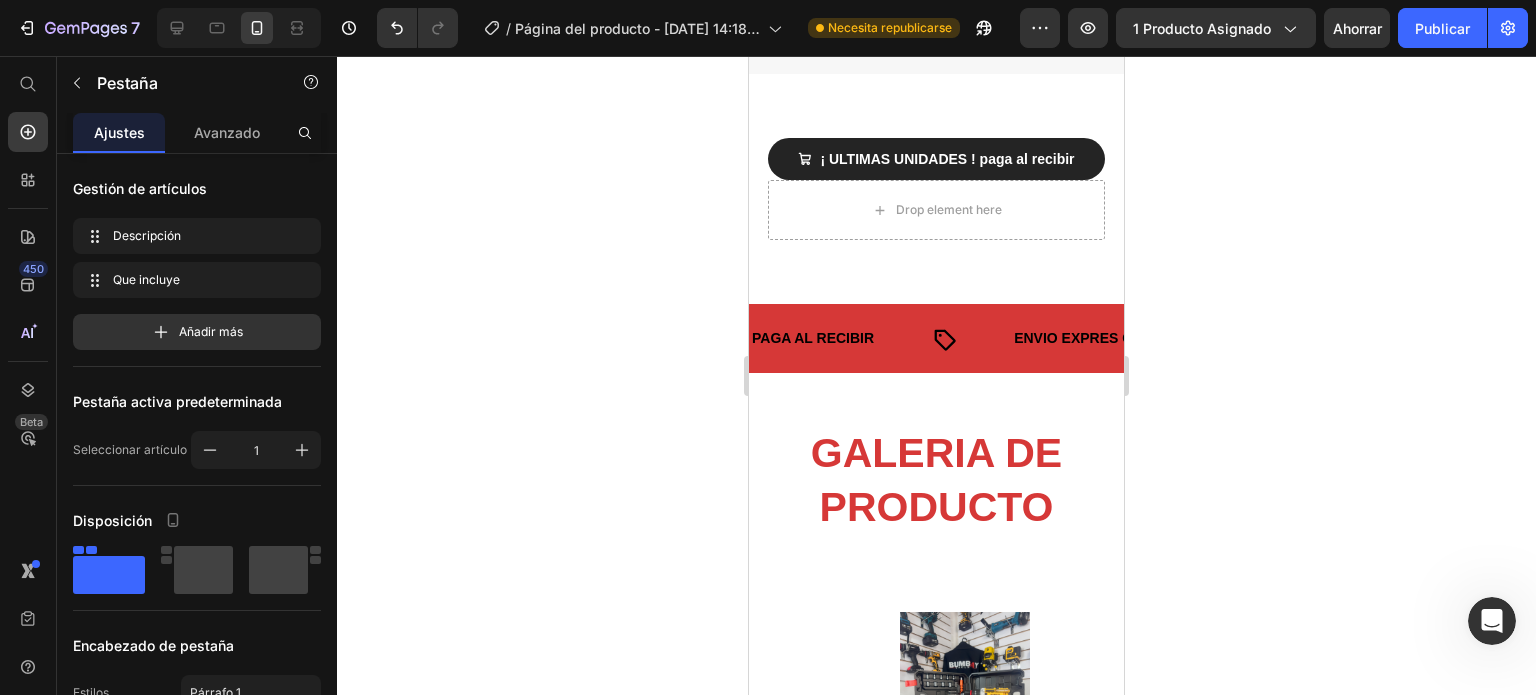 scroll, scrollTop: 2638, scrollLeft: 0, axis: vertical 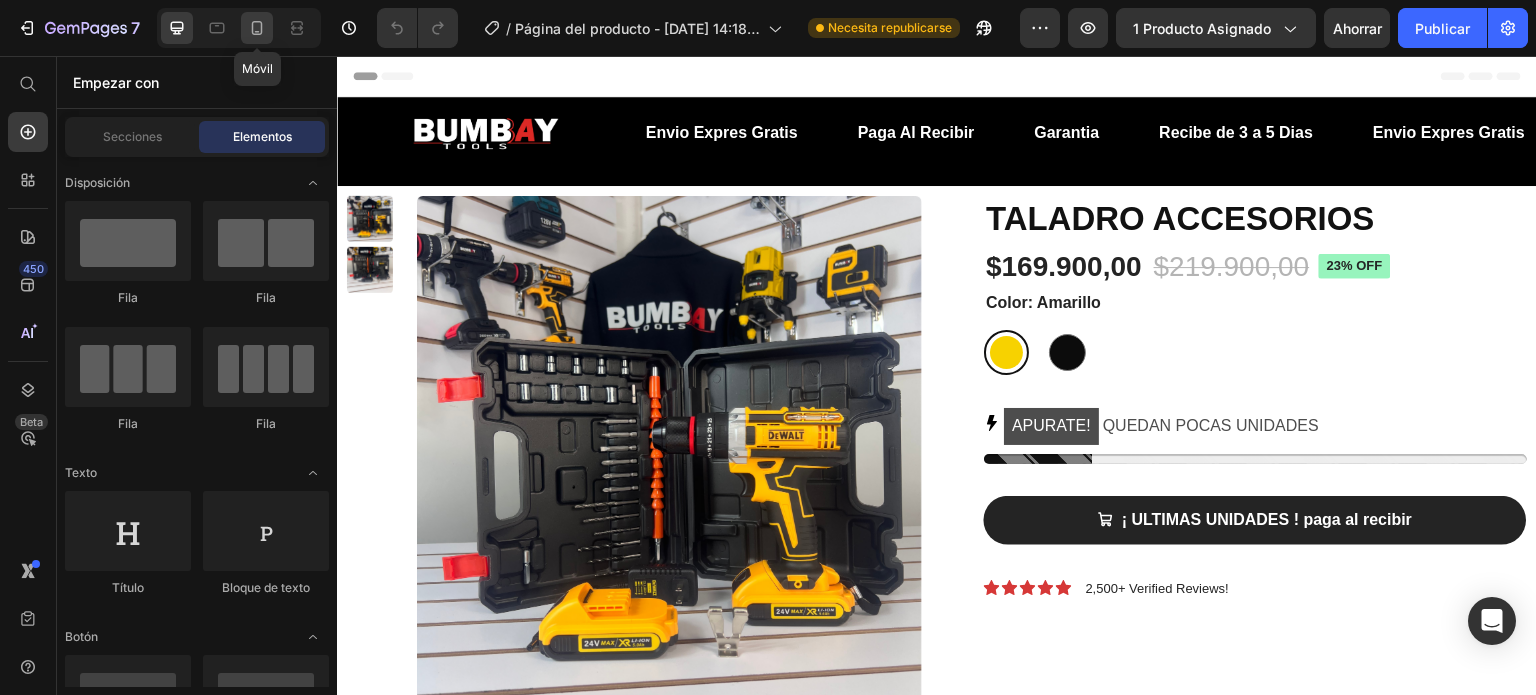 click 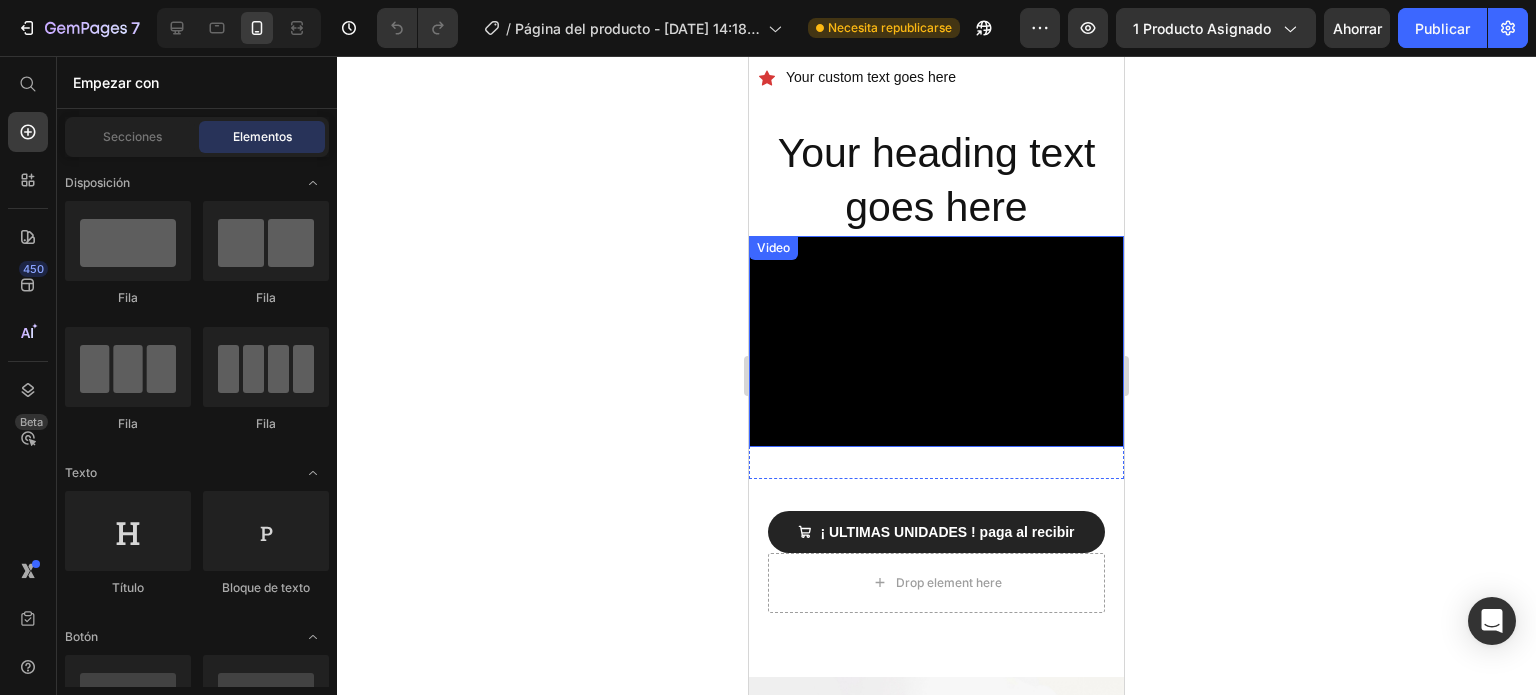 scroll, scrollTop: 800, scrollLeft: 0, axis: vertical 